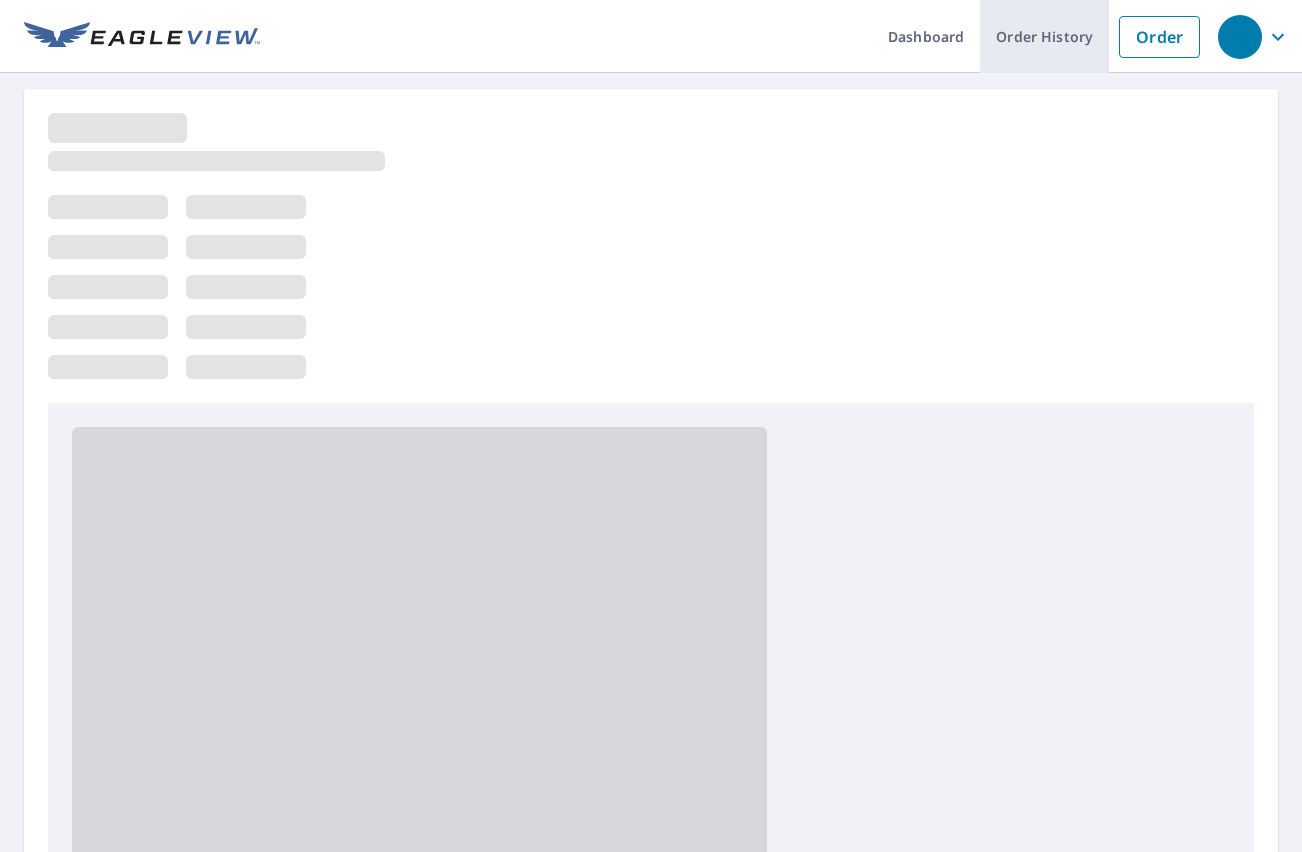 scroll, scrollTop: 0, scrollLeft: 0, axis: both 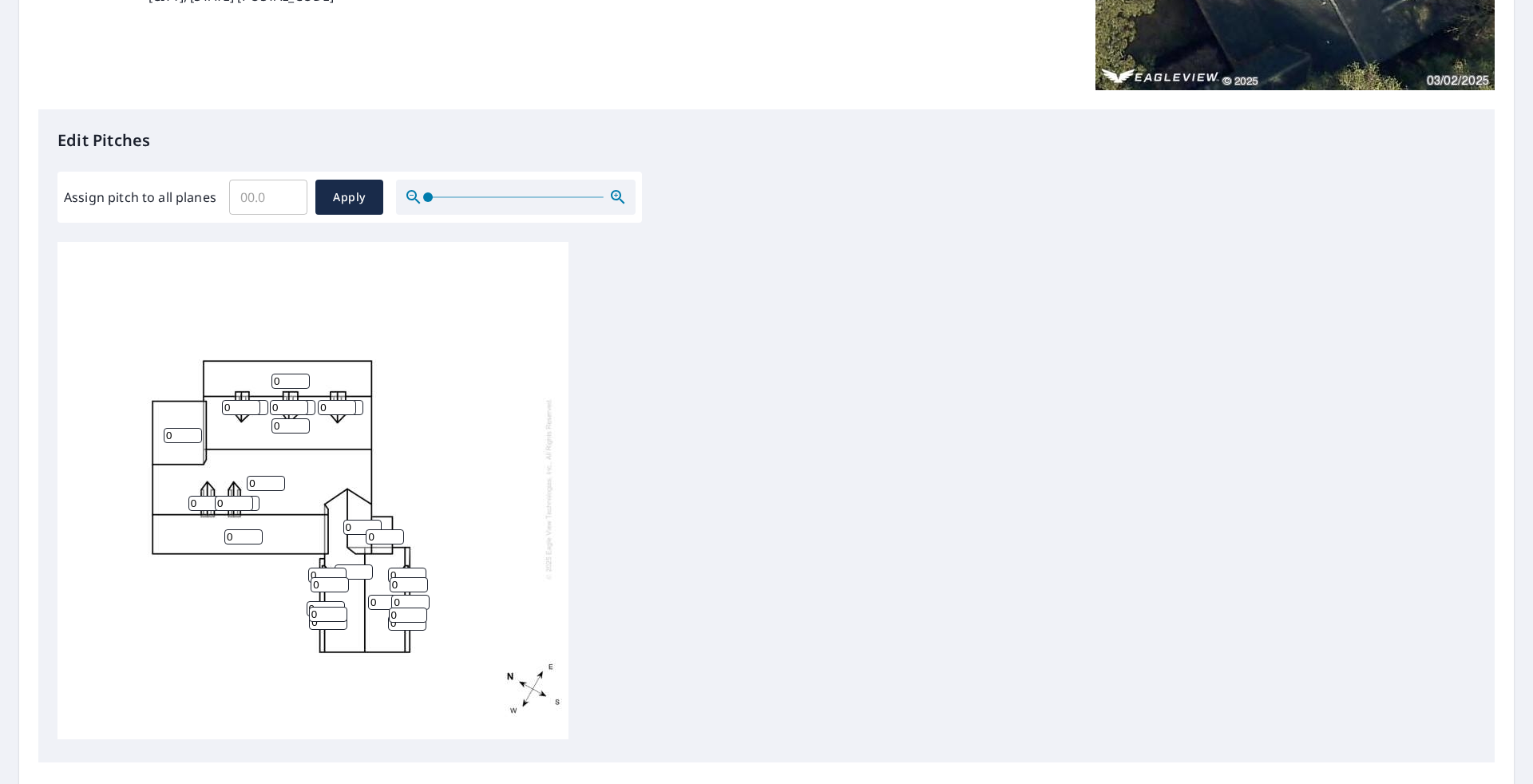 click on "Assign pitch to all planes" at bounding box center (268, 197) 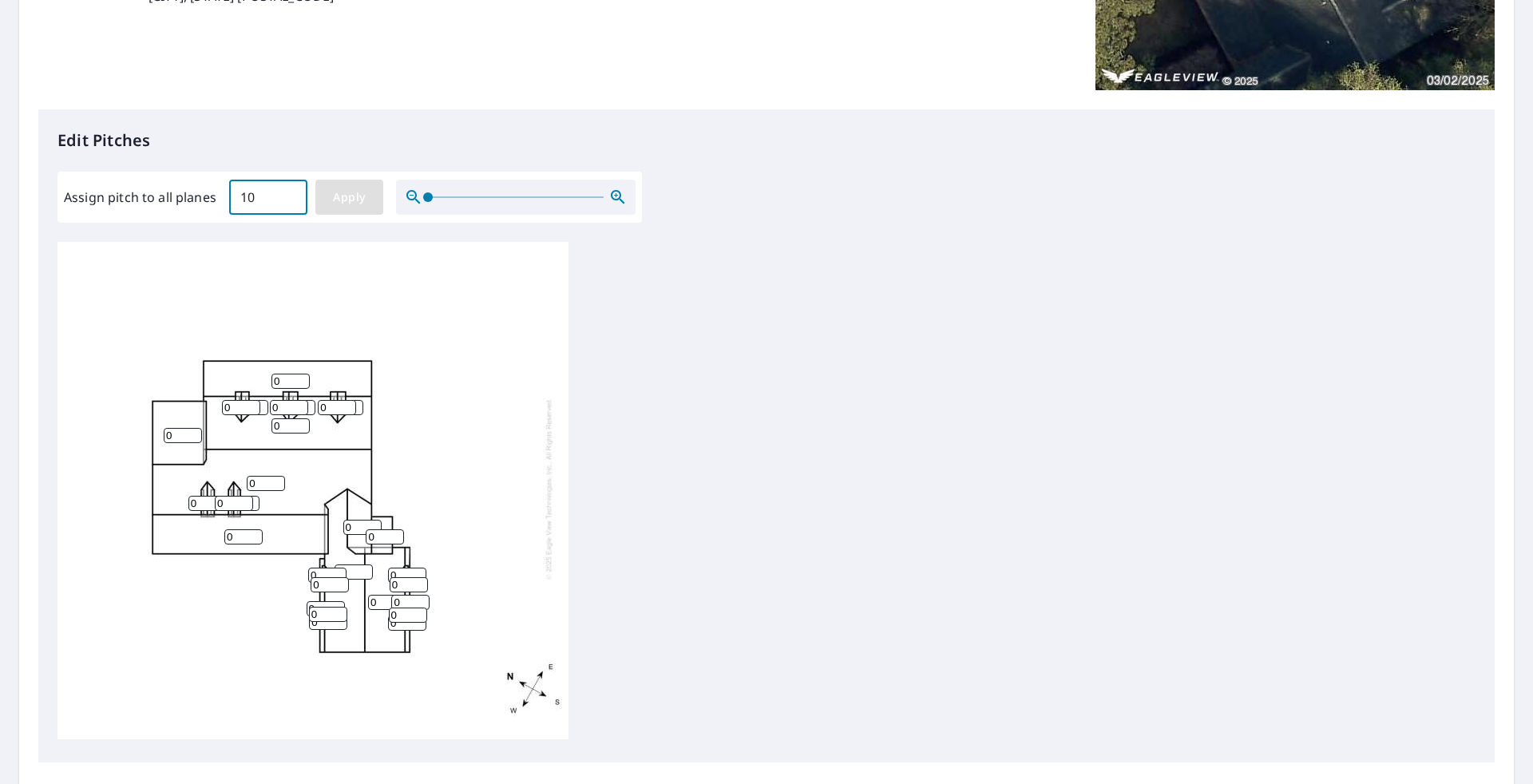 type on "10" 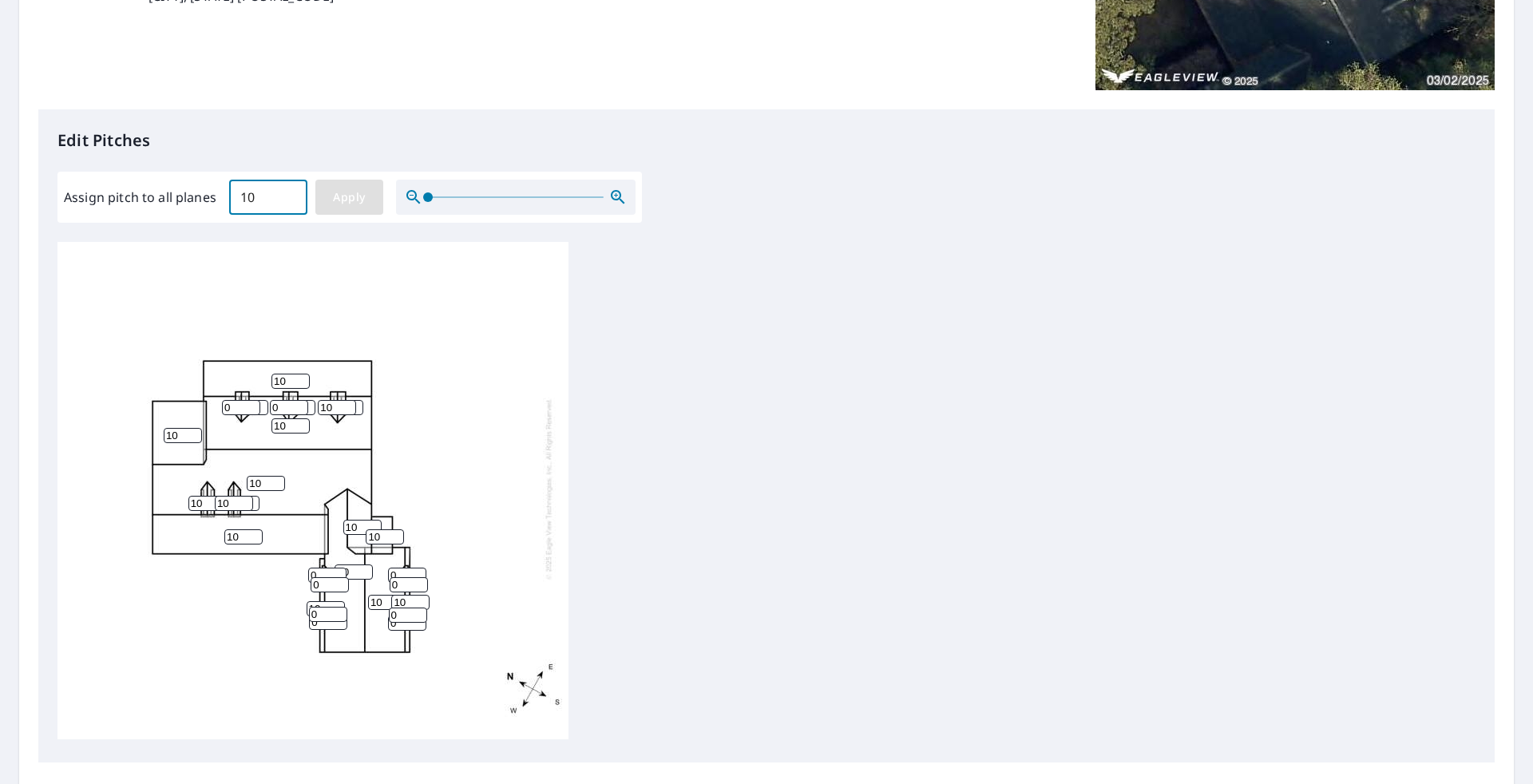 type on "10" 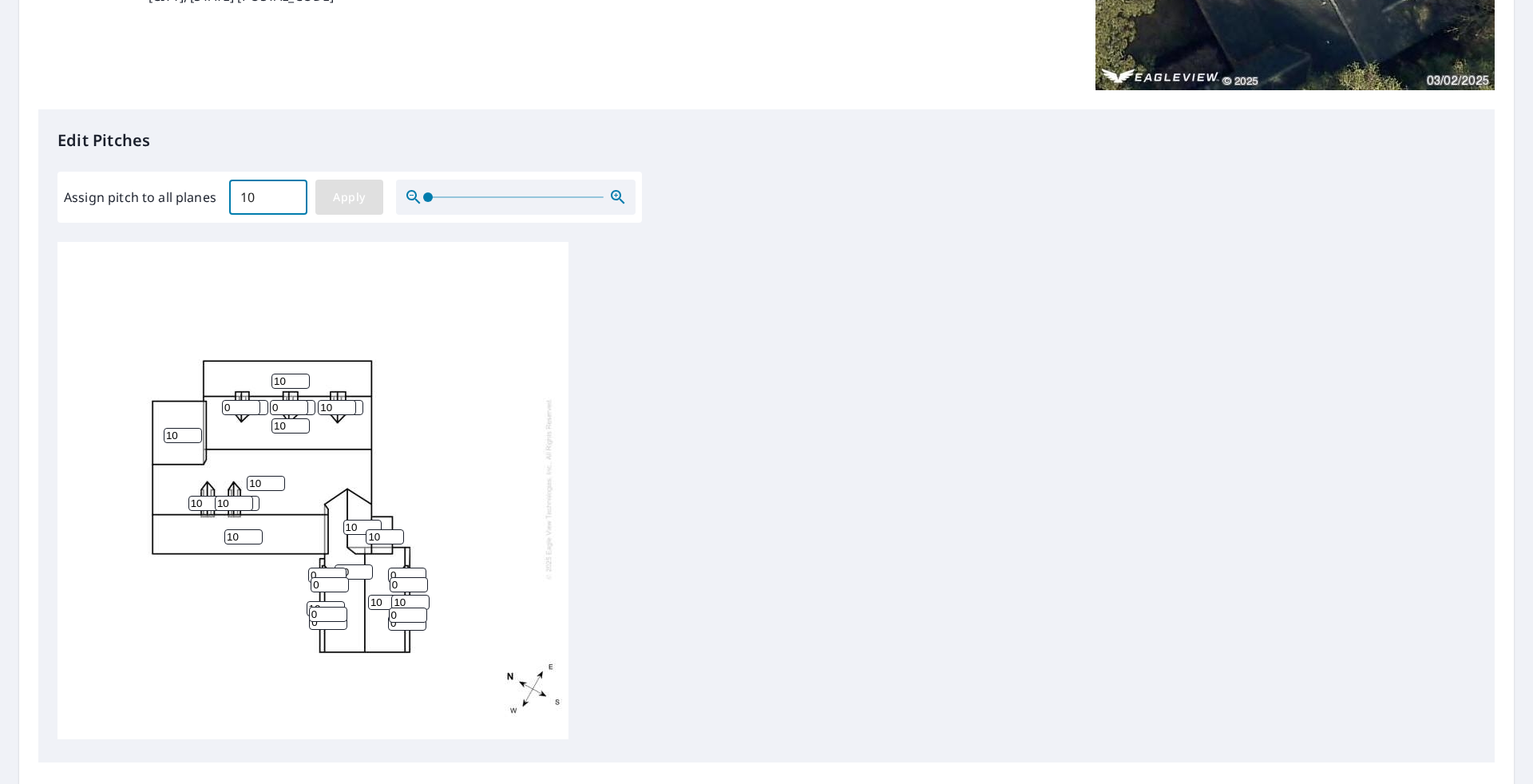 type on "10" 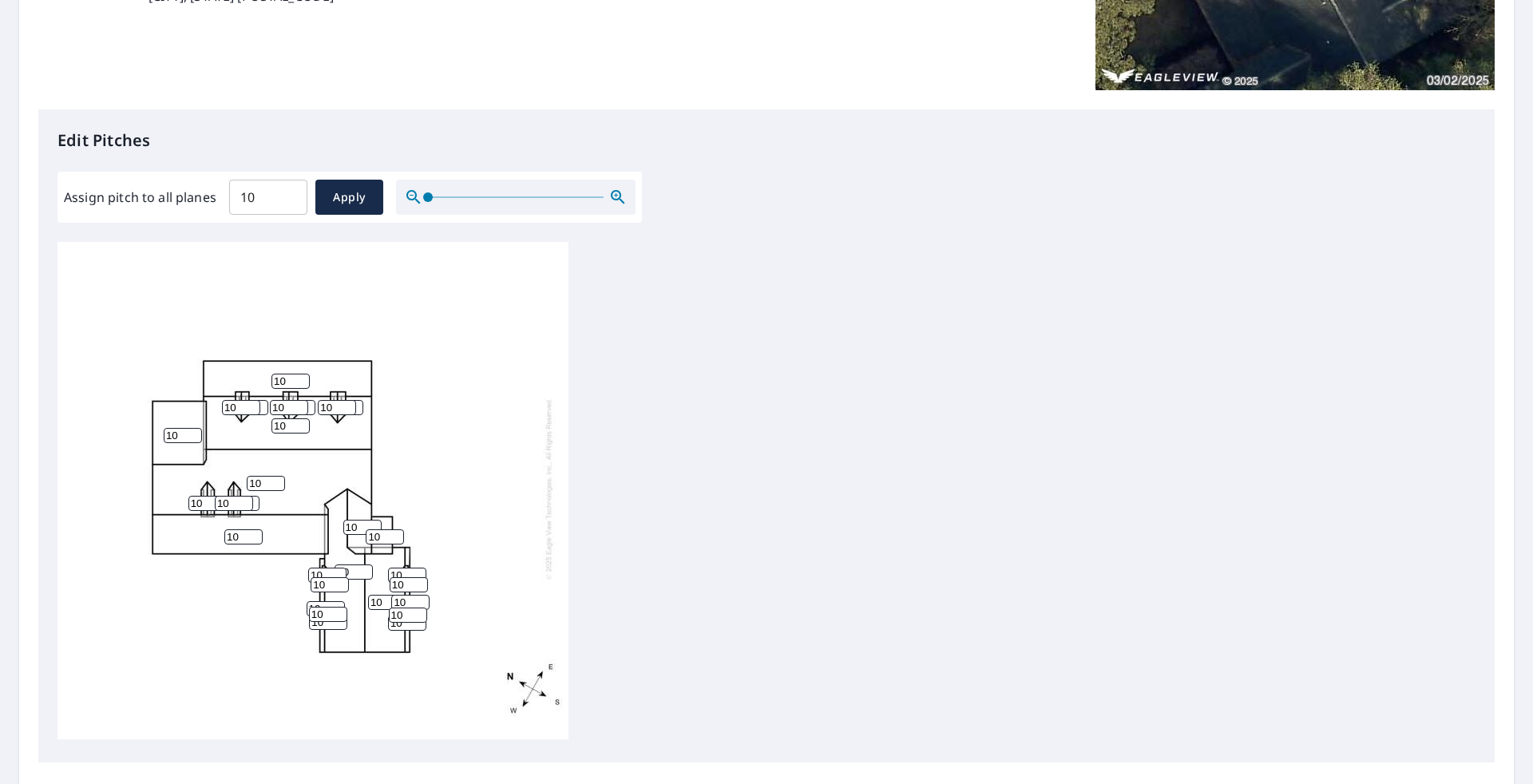 click on "10" at bounding box center (291, 381) 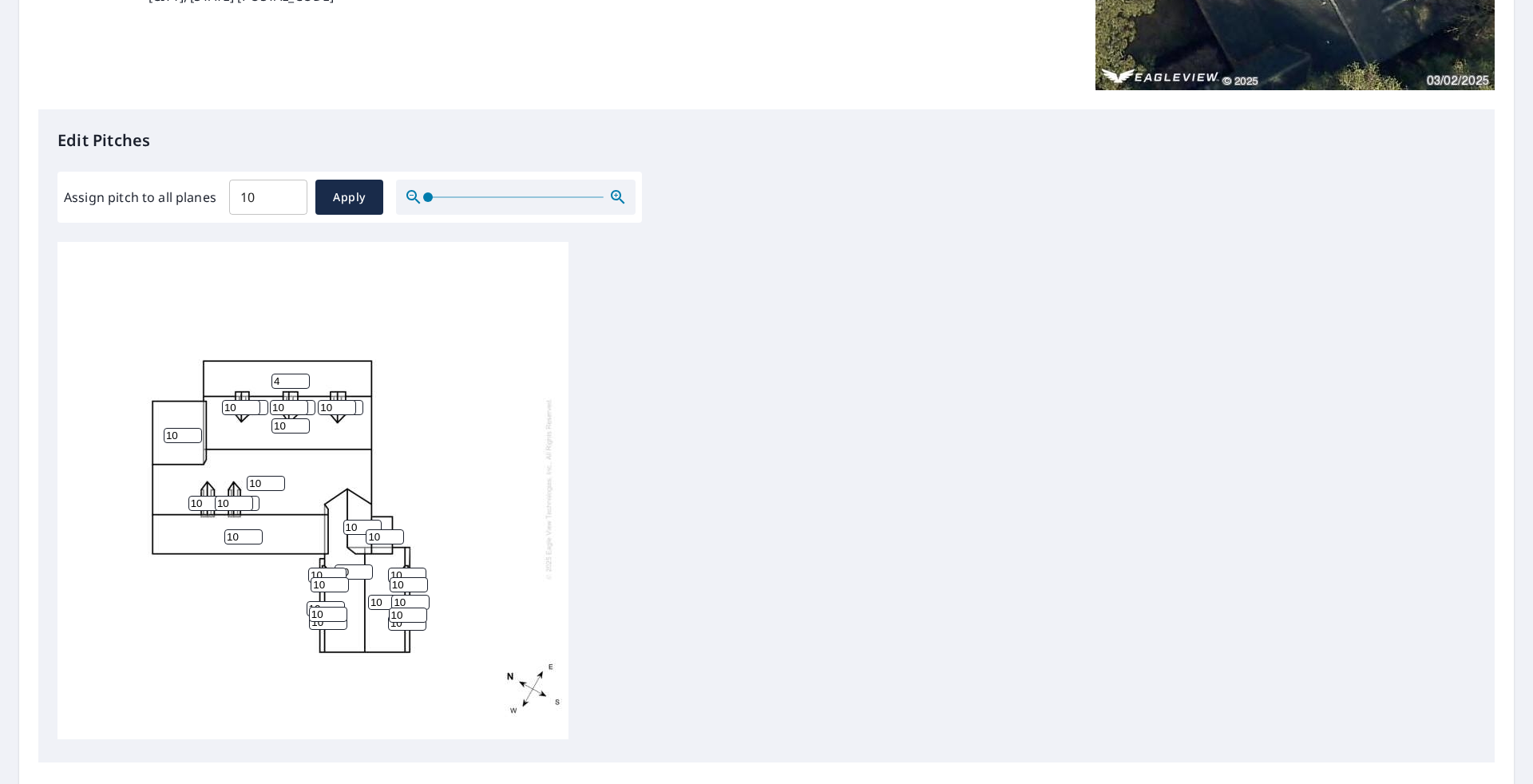type on "4" 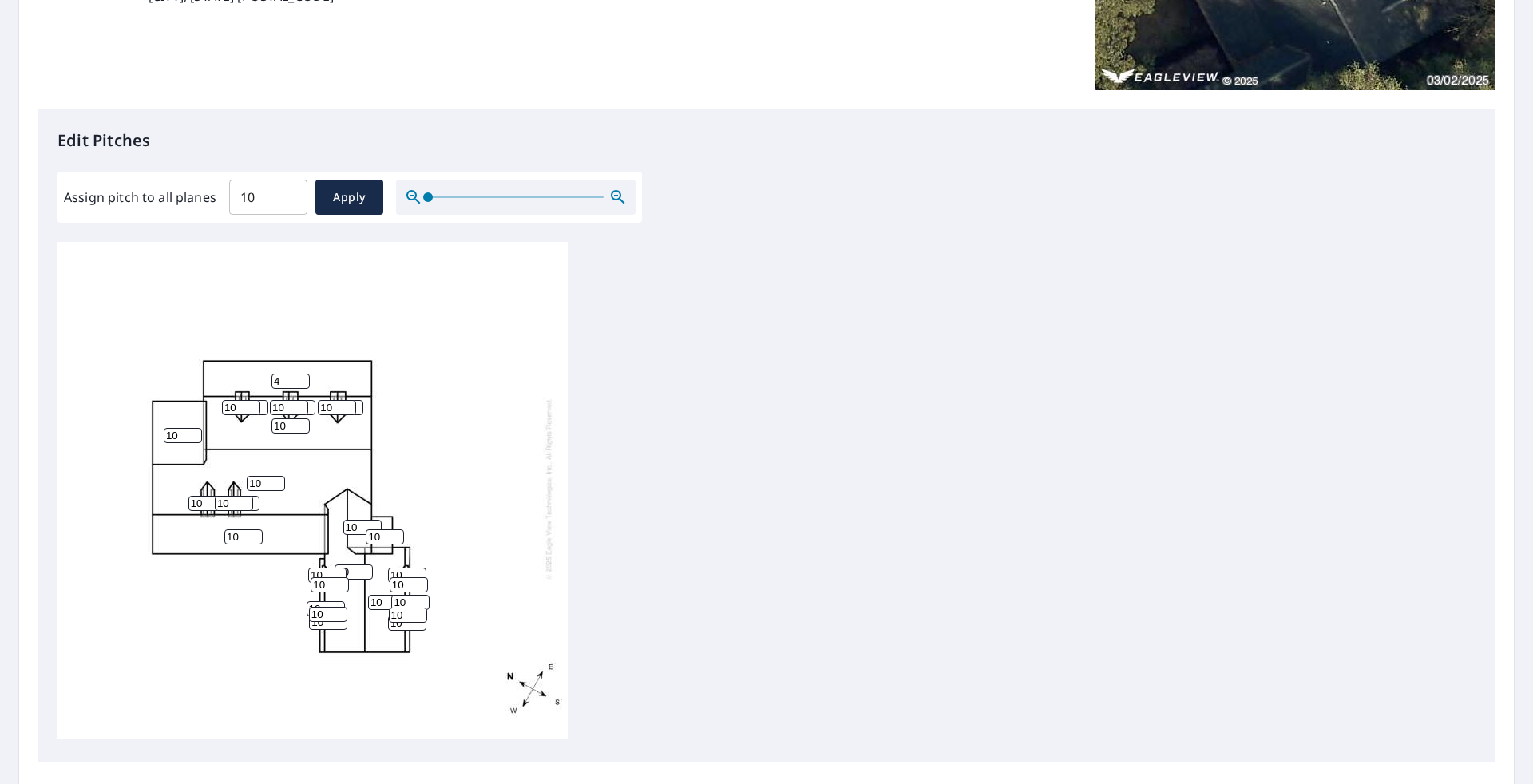 click on "[NUMBER] [NUMBER] [NUMBER] [NUMBER] [NUMBER] [NUMBER] [NUMBER] [NUMBER] [NUMBER] [NUMBER] [NUMBER] [NUMBER] [NUMBER] [NUMBER] [NUMBER] [NUMBER] [NUMBER] [NUMBER] [NUMBER] [NUMBER] [NUMBER] [NUMBER] [NUMBER] [NUMBER] [NUMBER] [NUMBER] [NUMBER] [NUMBER] [NUMBER]" at bounding box center (313, 489) 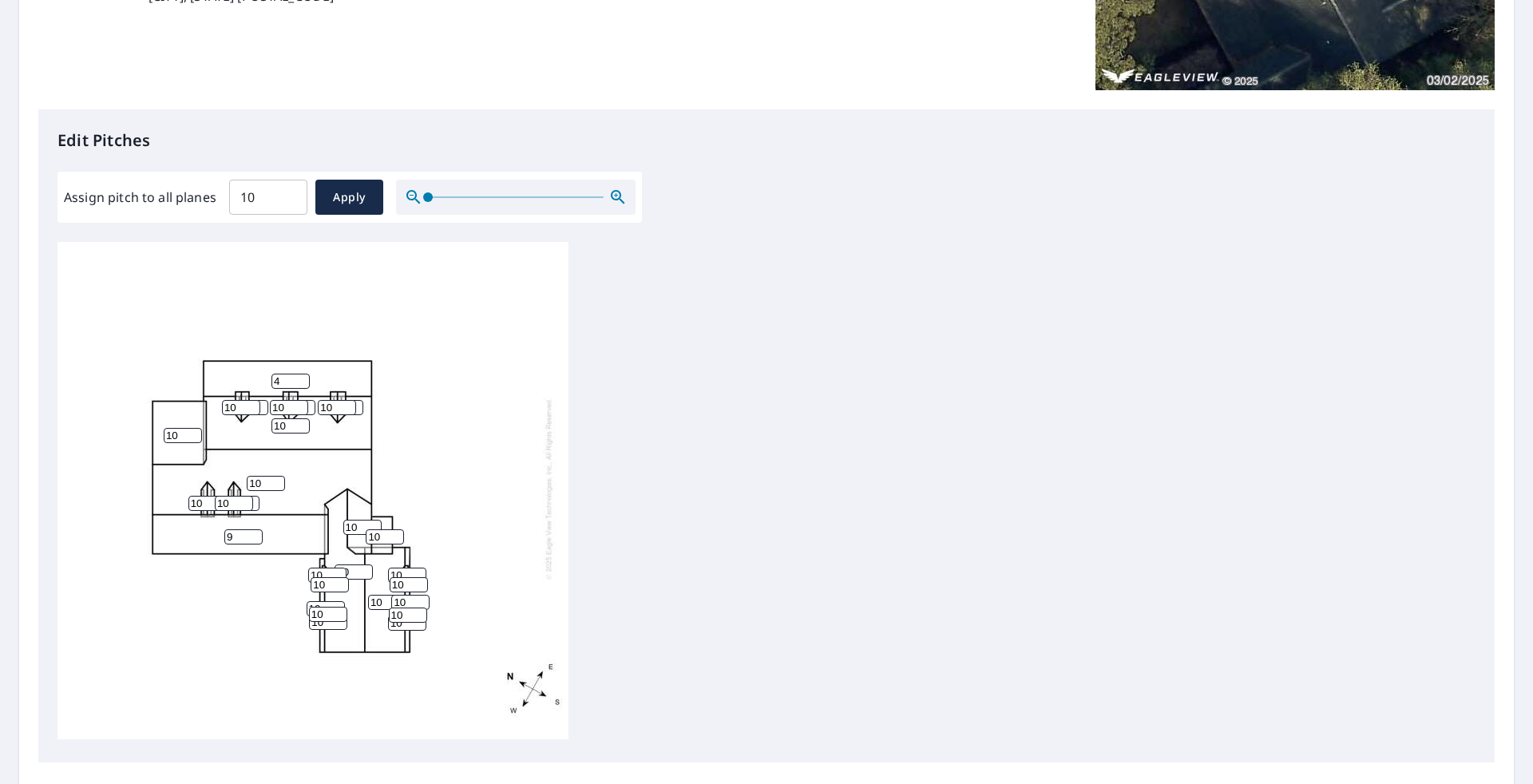 type on "9" 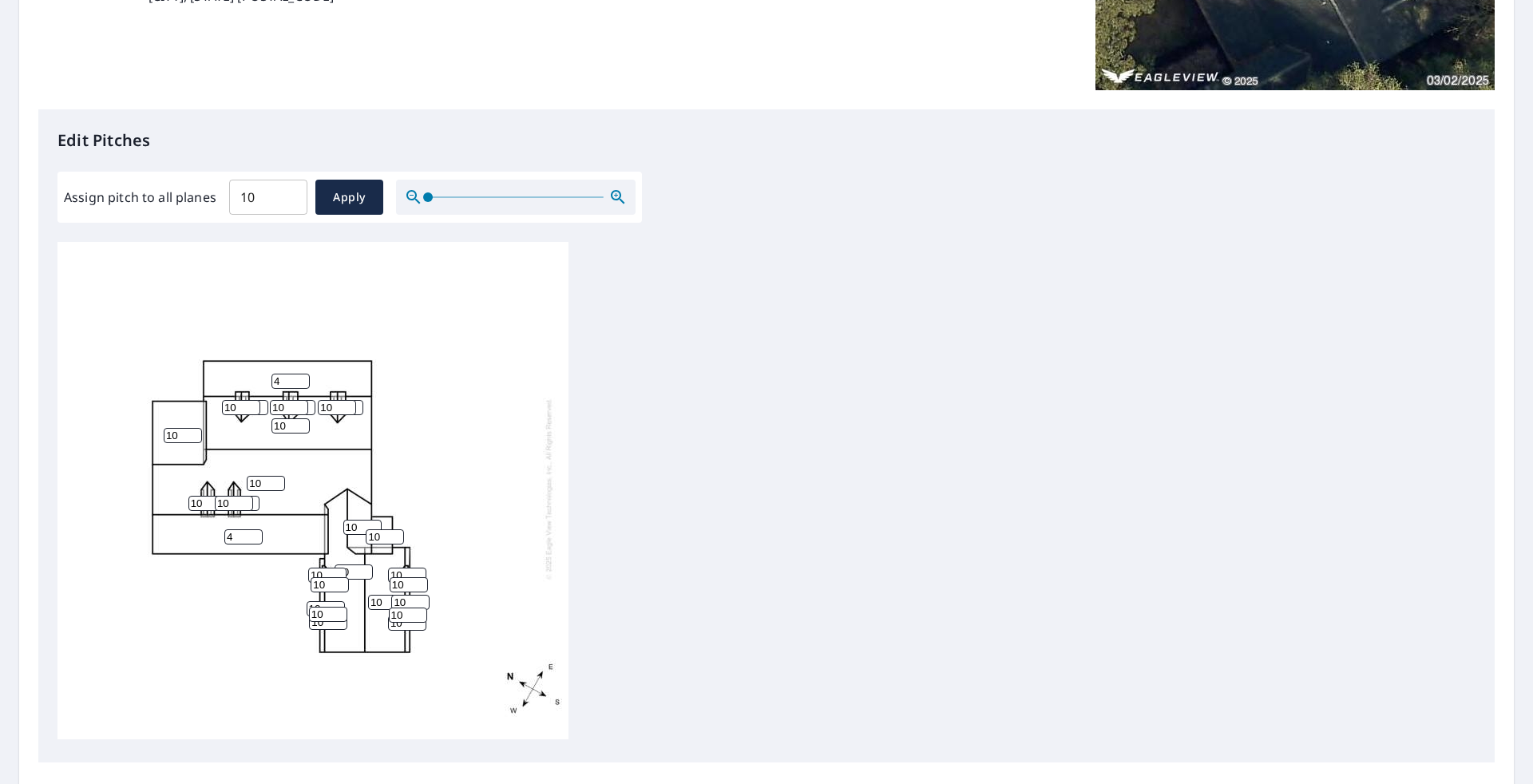 type on "4" 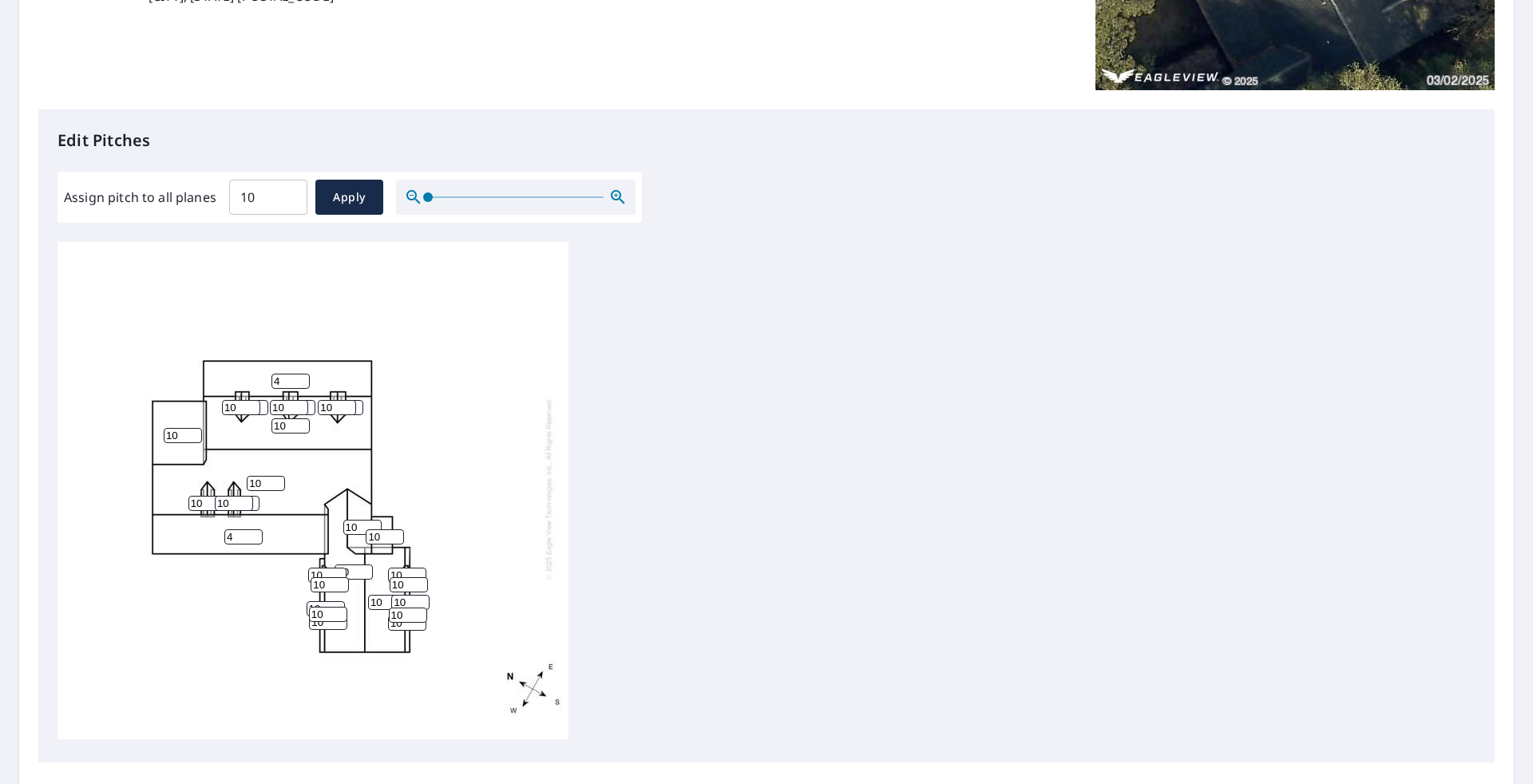 click on "[NUMBER] [NUMBER] [NUMBER] [NUMBER] [NUMBER] [NUMBER] [NUMBER] [NUMBER] [NUMBER] [NUMBER] [NUMBER] [NUMBER] [NUMBER] [NUMBER] [NUMBER] [NUMBER] [NUMBER] [NUMBER] [NUMBER] [NUMBER] [NUMBER] [NUMBER] [NUMBER] [NUMBER] [NUMBER] [NUMBER] [NUMBER] [NUMBER] [NUMBER]" at bounding box center (766, 493) 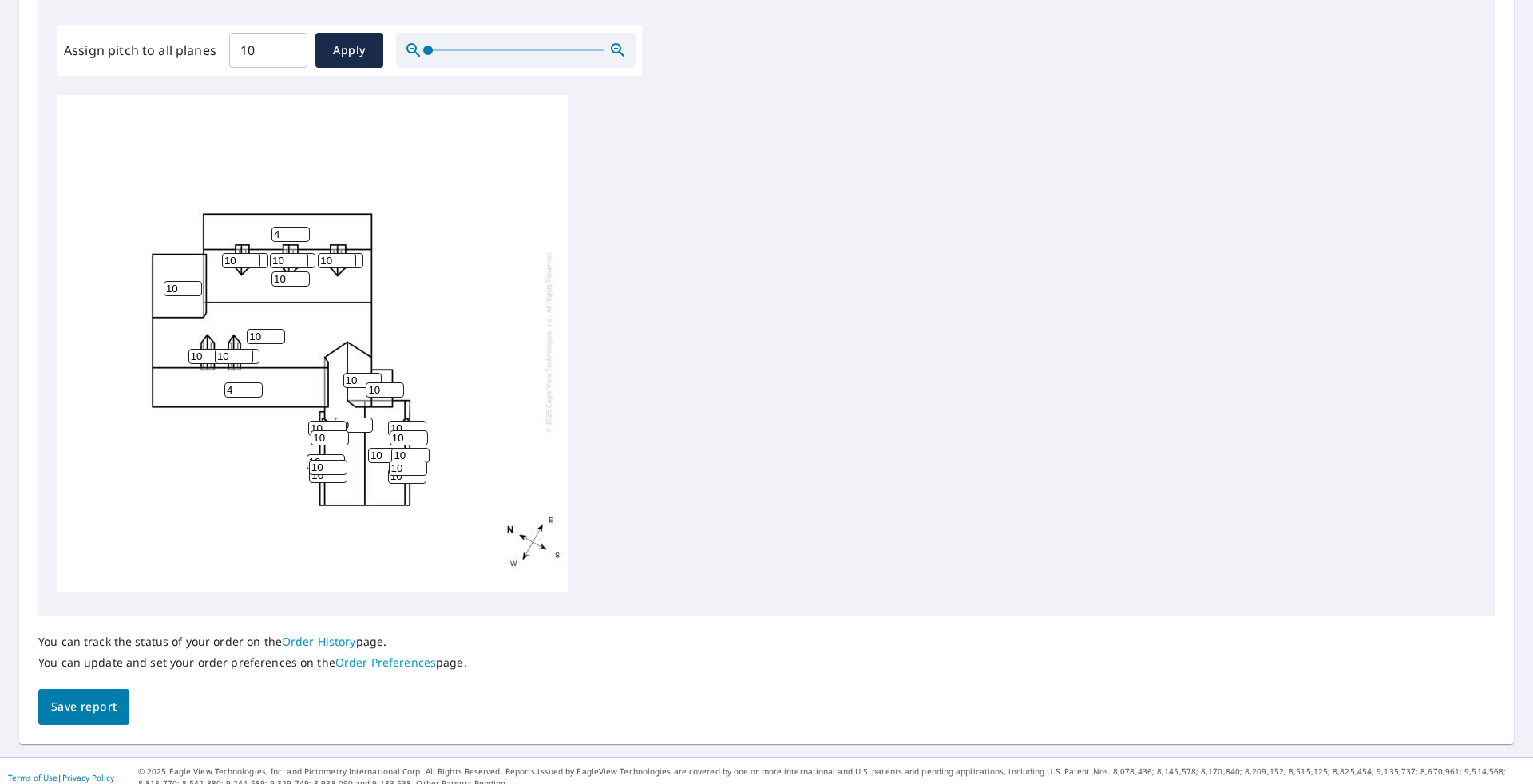 scroll, scrollTop: 479, scrollLeft: 0, axis: vertical 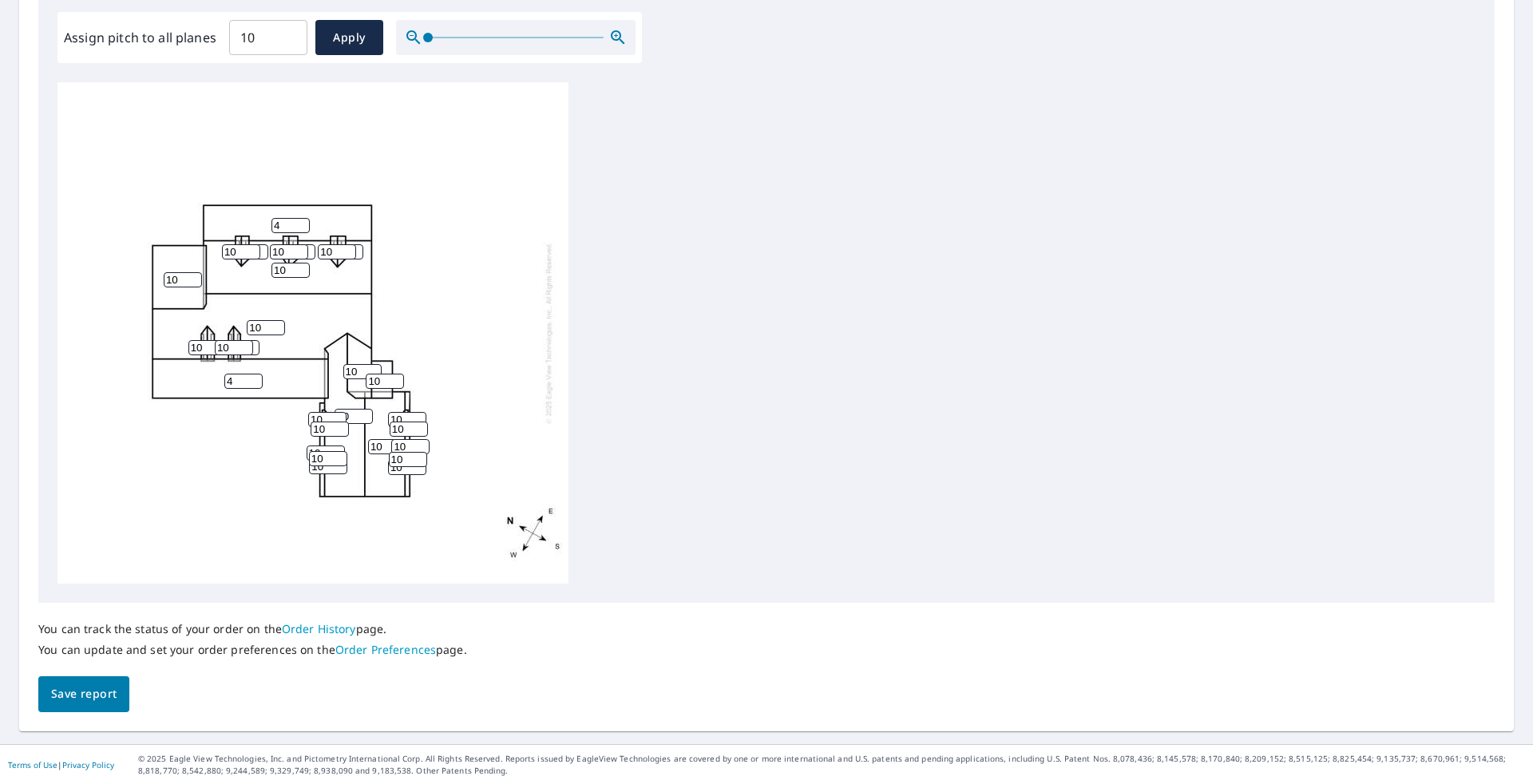 click on "10" at bounding box center (385, 381) 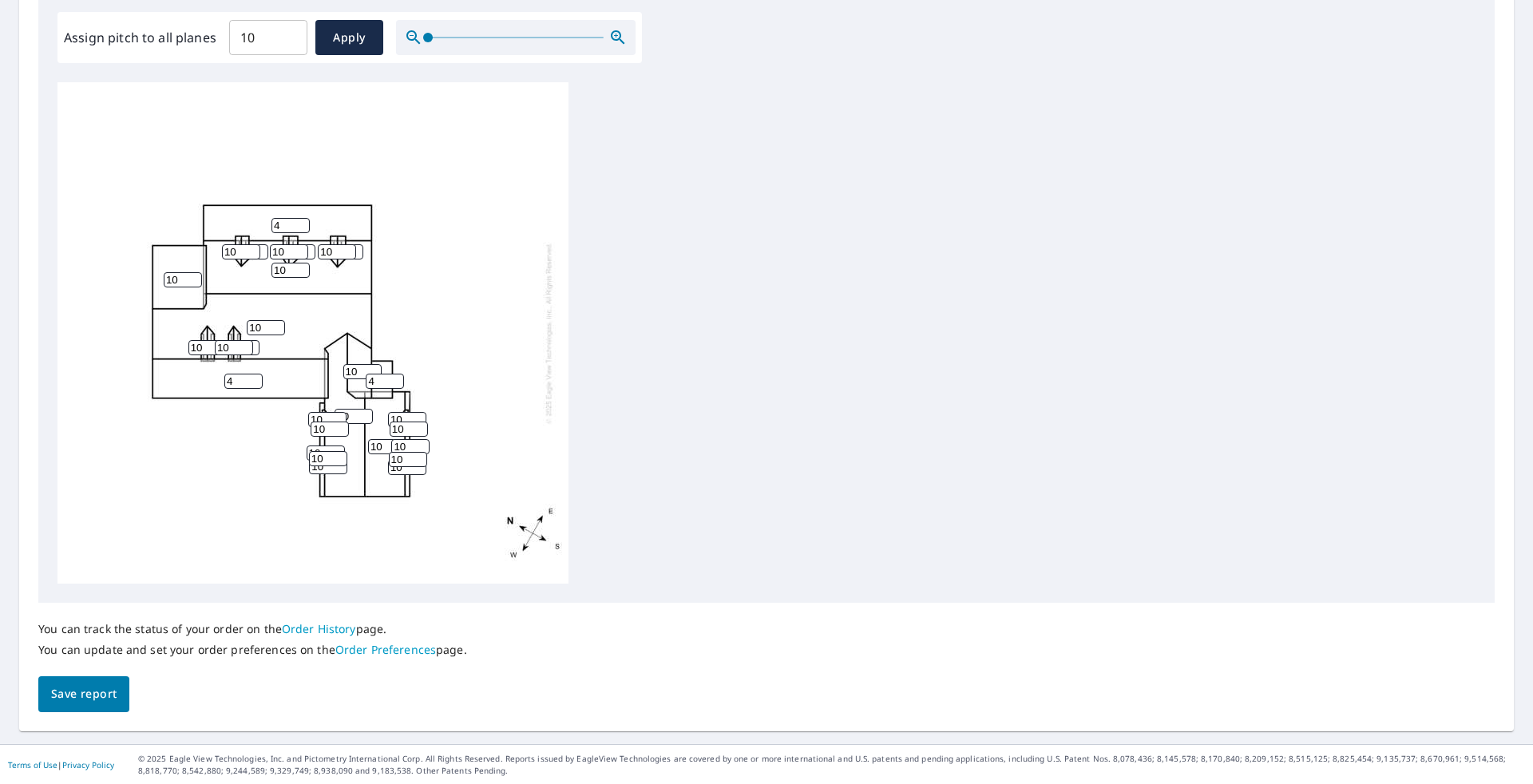 type on "4" 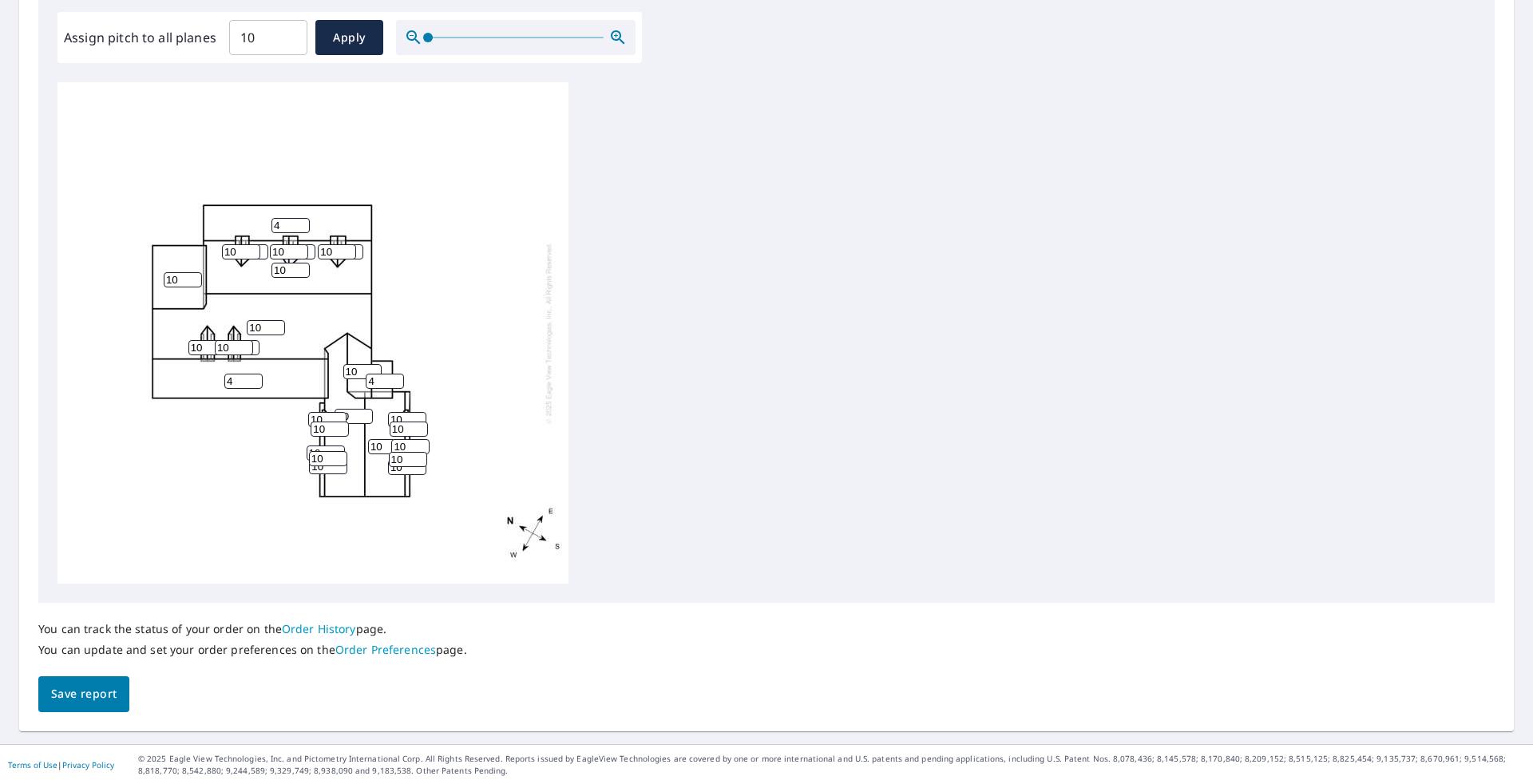 click on "[NUMBER] [NUMBER] [NUMBER] [NUMBER] [NUMBER] [NUMBER] [NUMBER] [NUMBER] [NUMBER] [NUMBER] [NUMBER] [NUMBER] [NUMBER] [NUMBER] [NUMBER] [NUMBER] [NUMBER] [NUMBER] [NUMBER] [NUMBER] [NUMBER] [NUMBER] [NUMBER] [NUMBER] [NUMBER] [NUMBER] [NUMBER] [NUMBER] [NUMBER]" at bounding box center (766, 333) 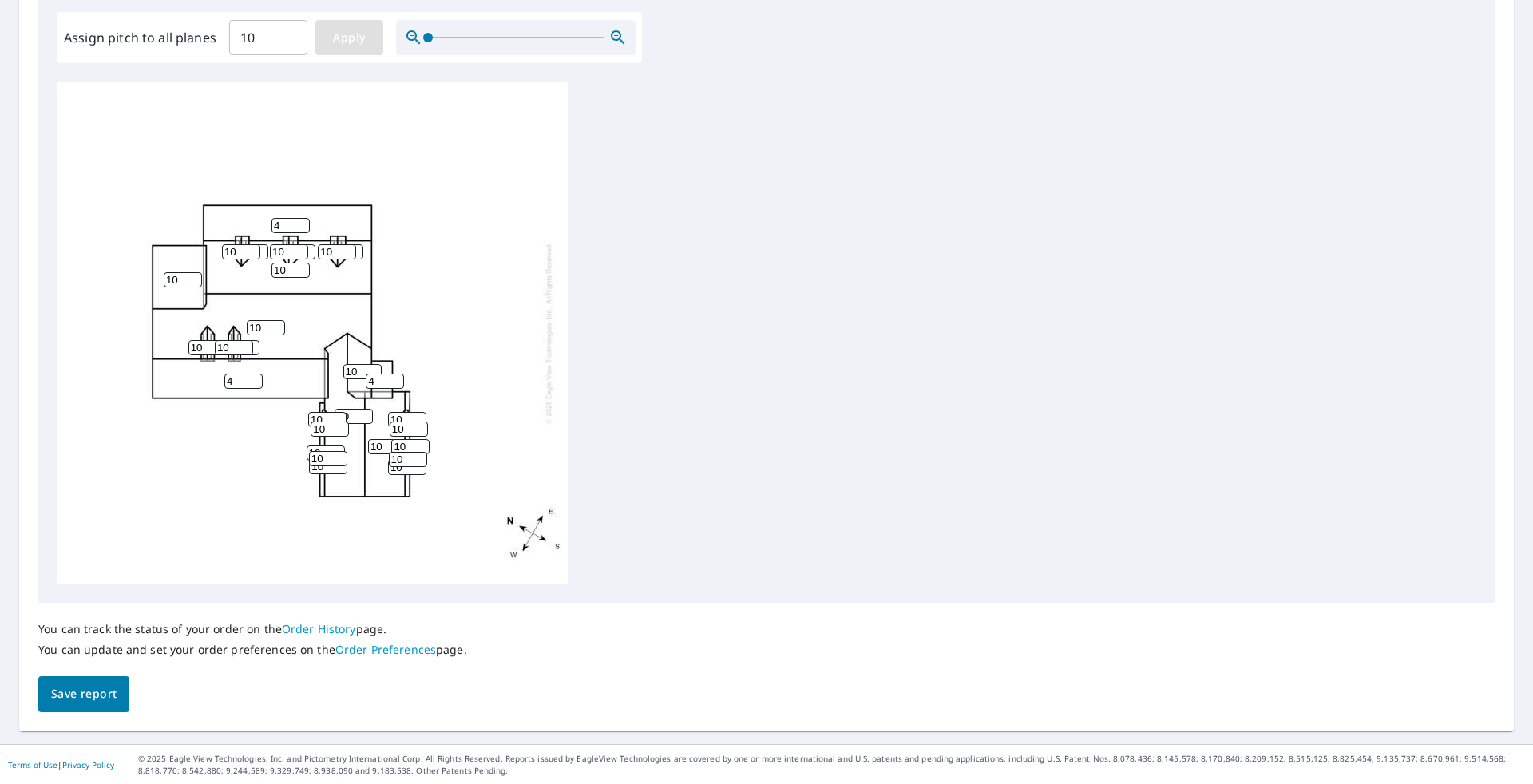 click on "Apply" at bounding box center (349, 38) 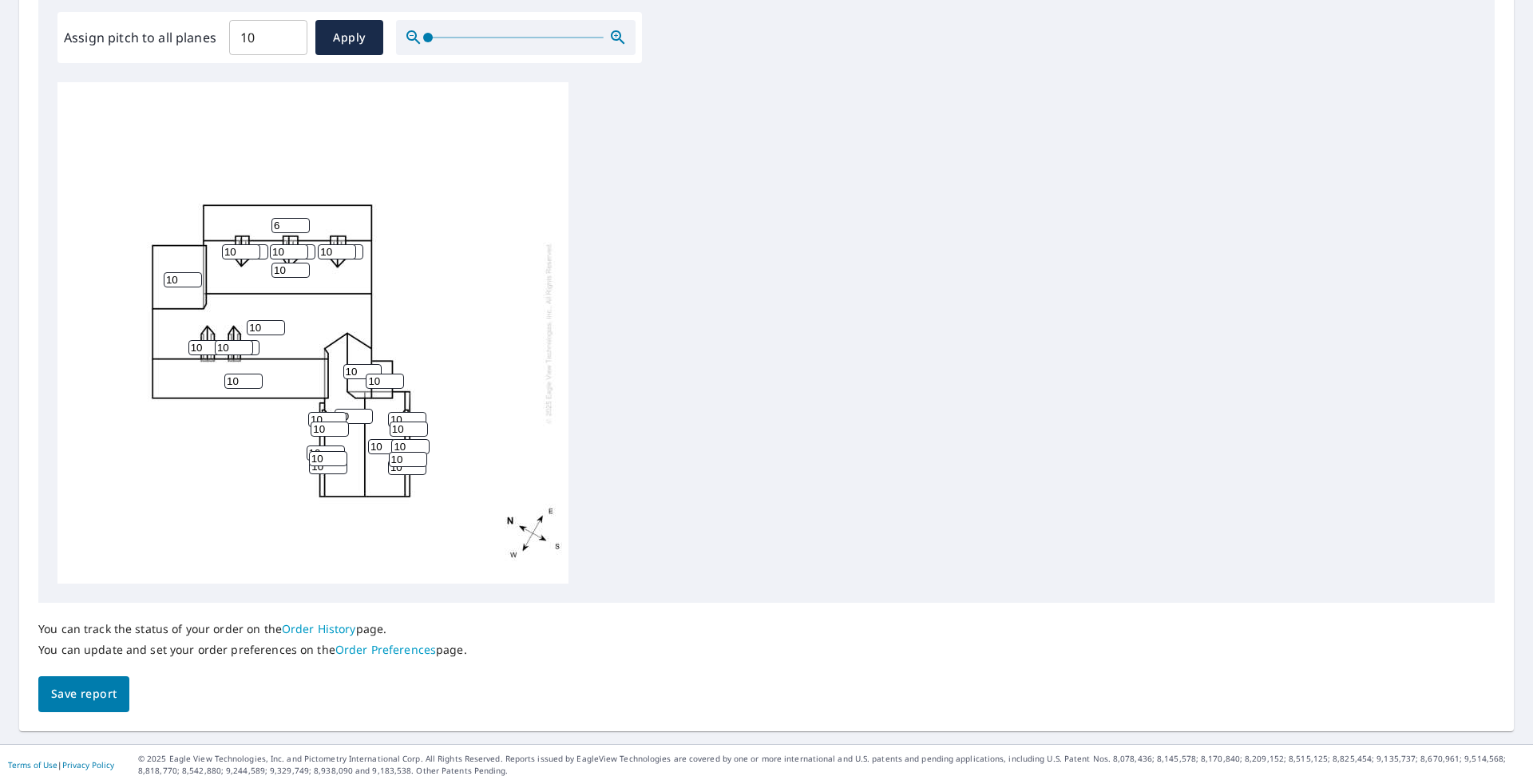 drag, startPoint x: 297, startPoint y: 229, endPoint x: 271, endPoint y: 226, distance: 26.1725 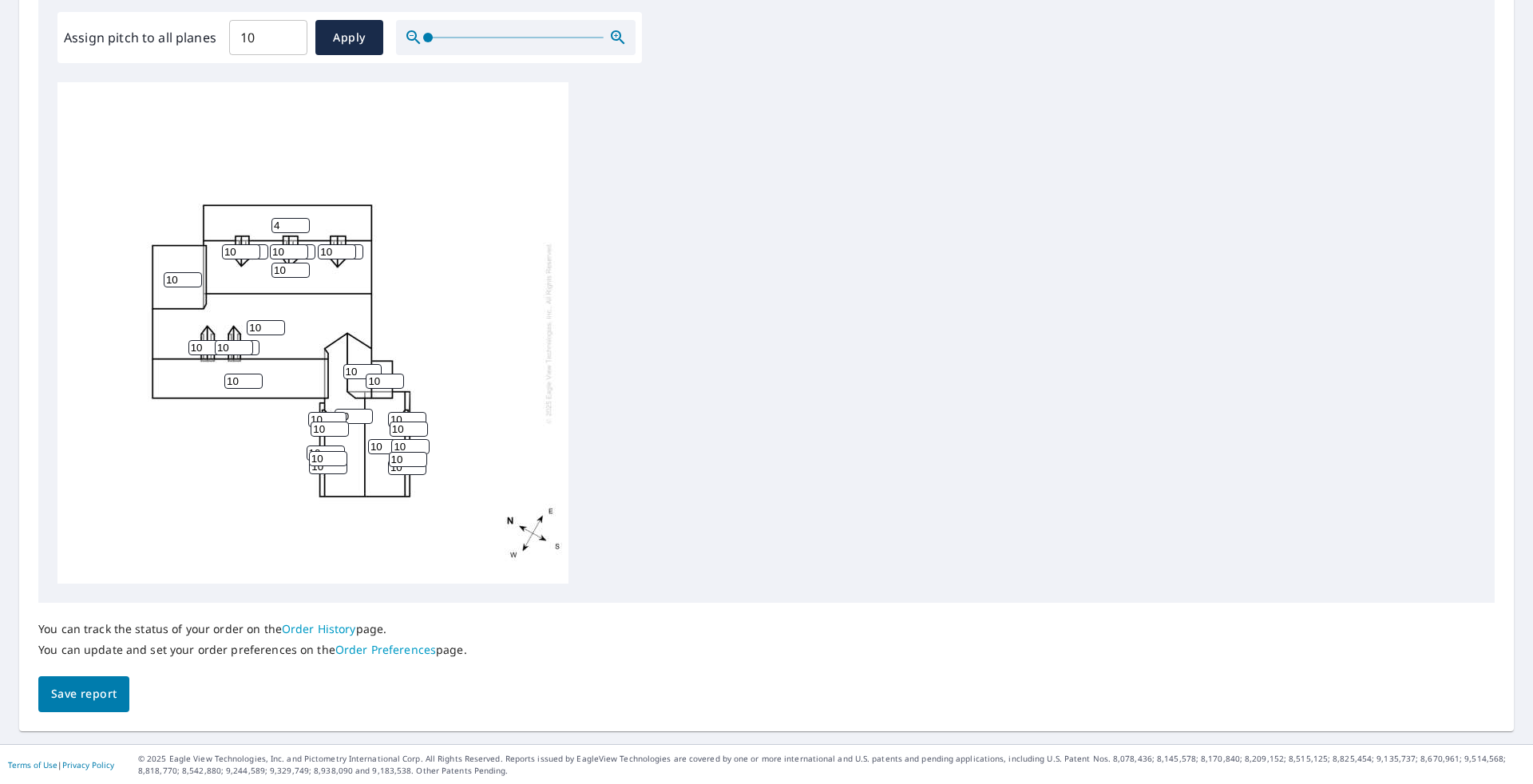 type on "4" 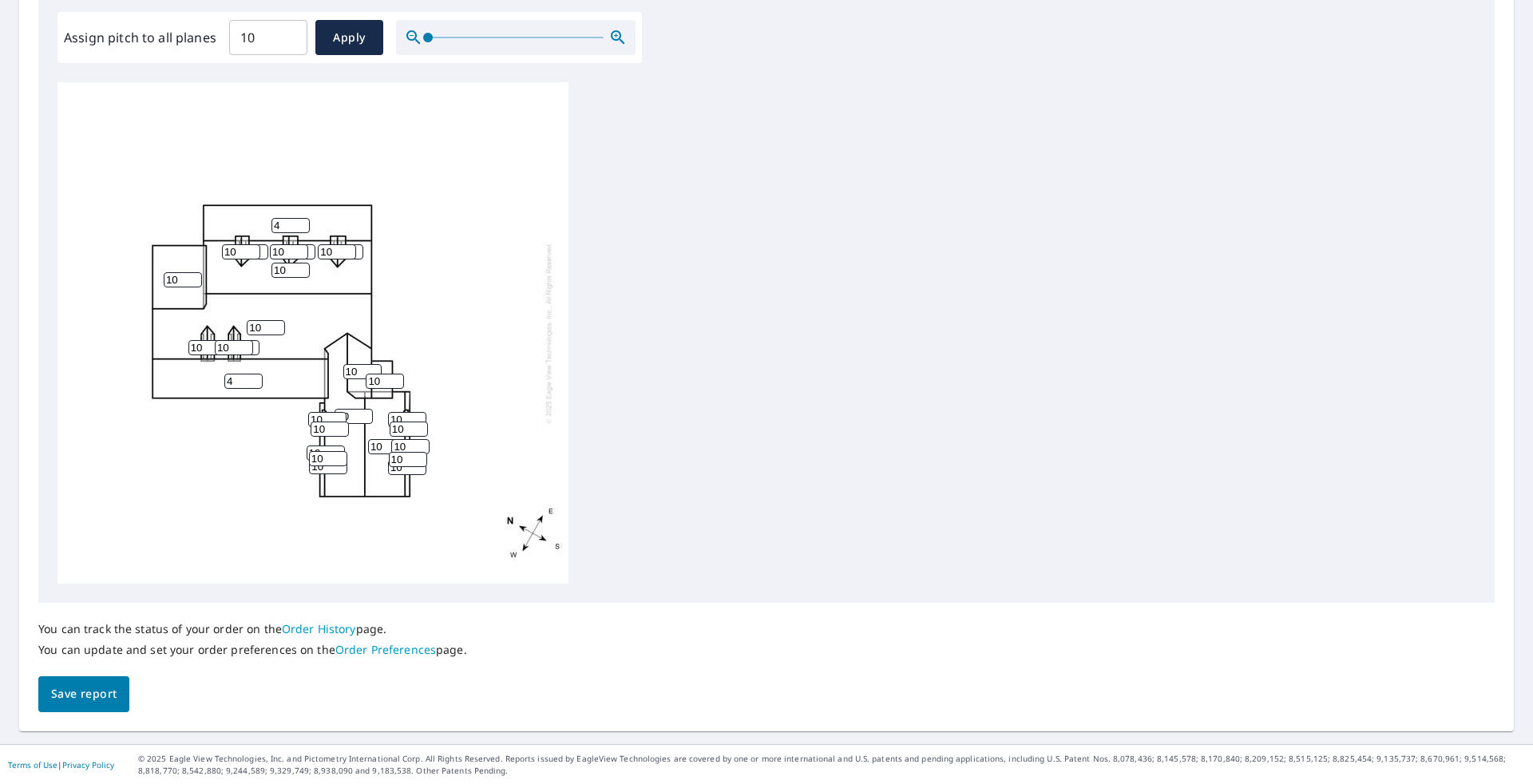type on "4" 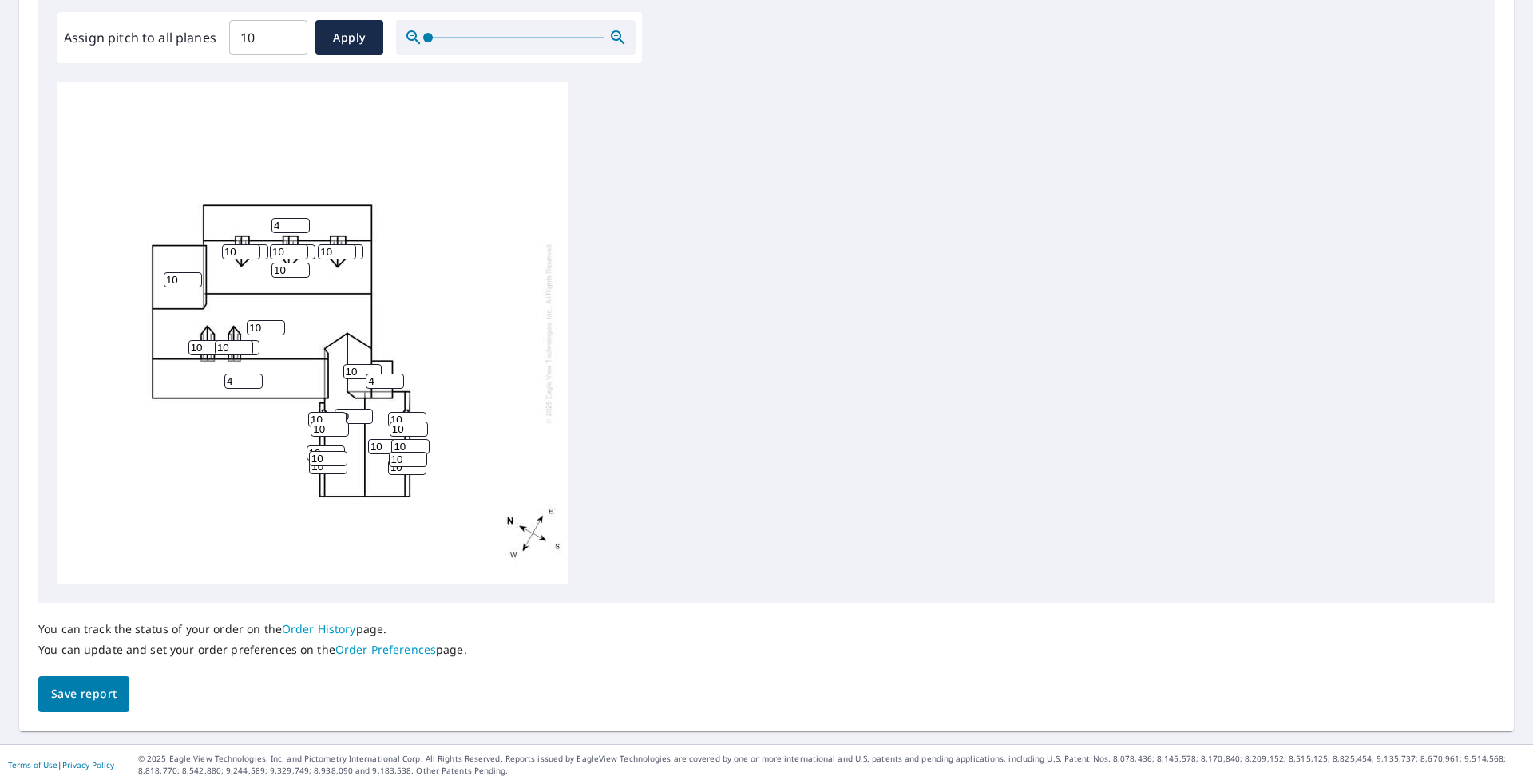 type on "4" 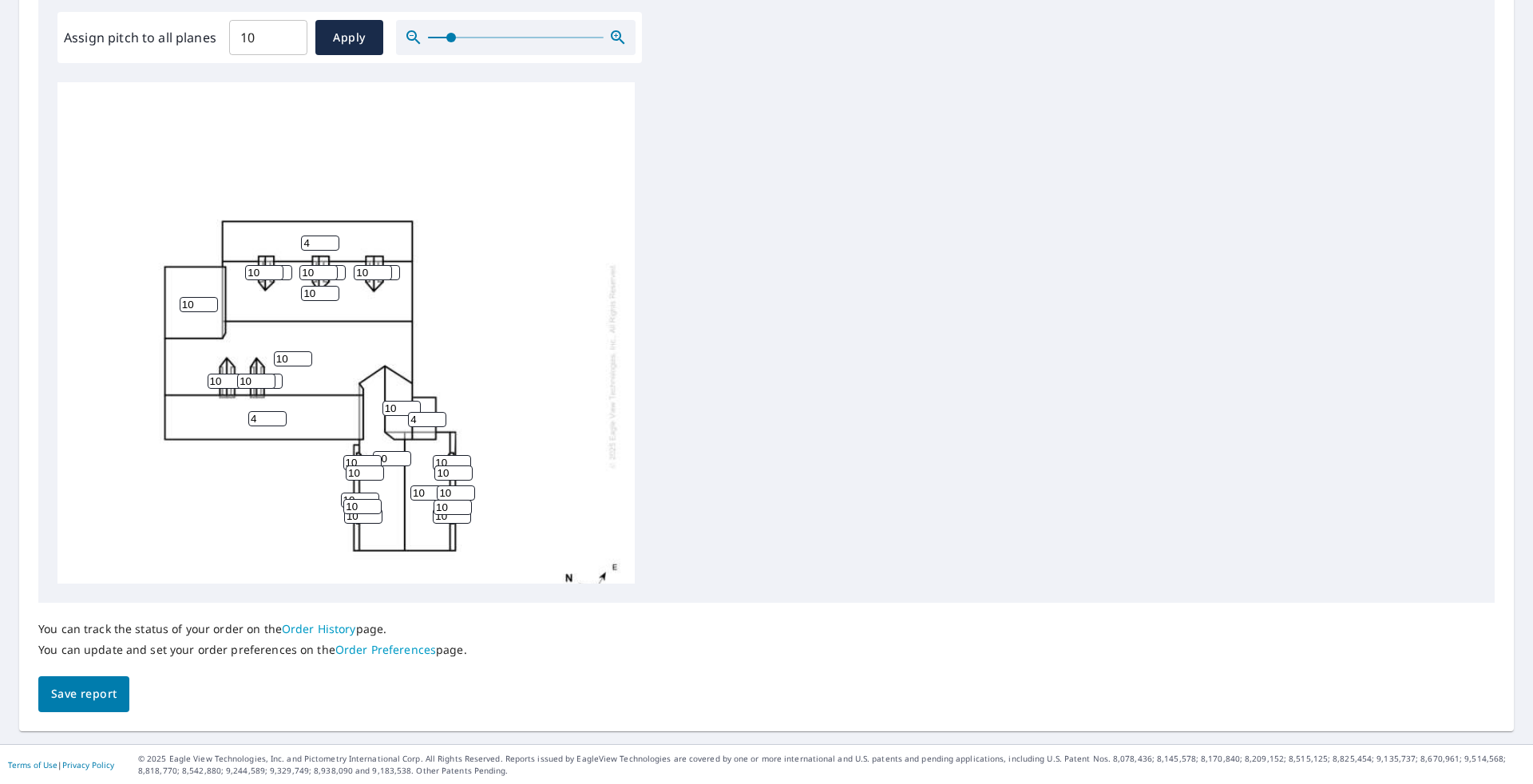 drag, startPoint x: 424, startPoint y: 41, endPoint x: 449, endPoint y: 46, distance: 25.495098 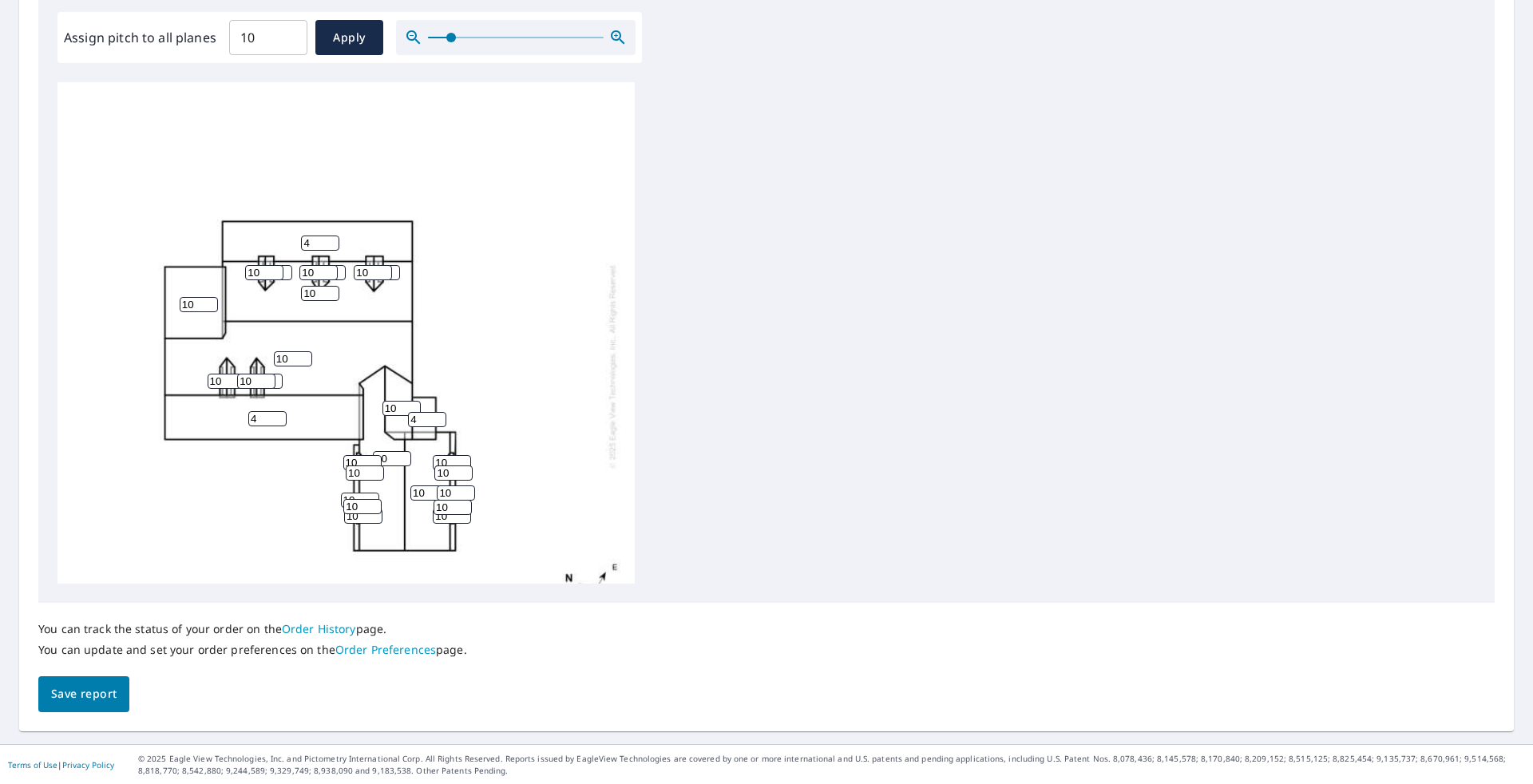click at bounding box center (451, 38) 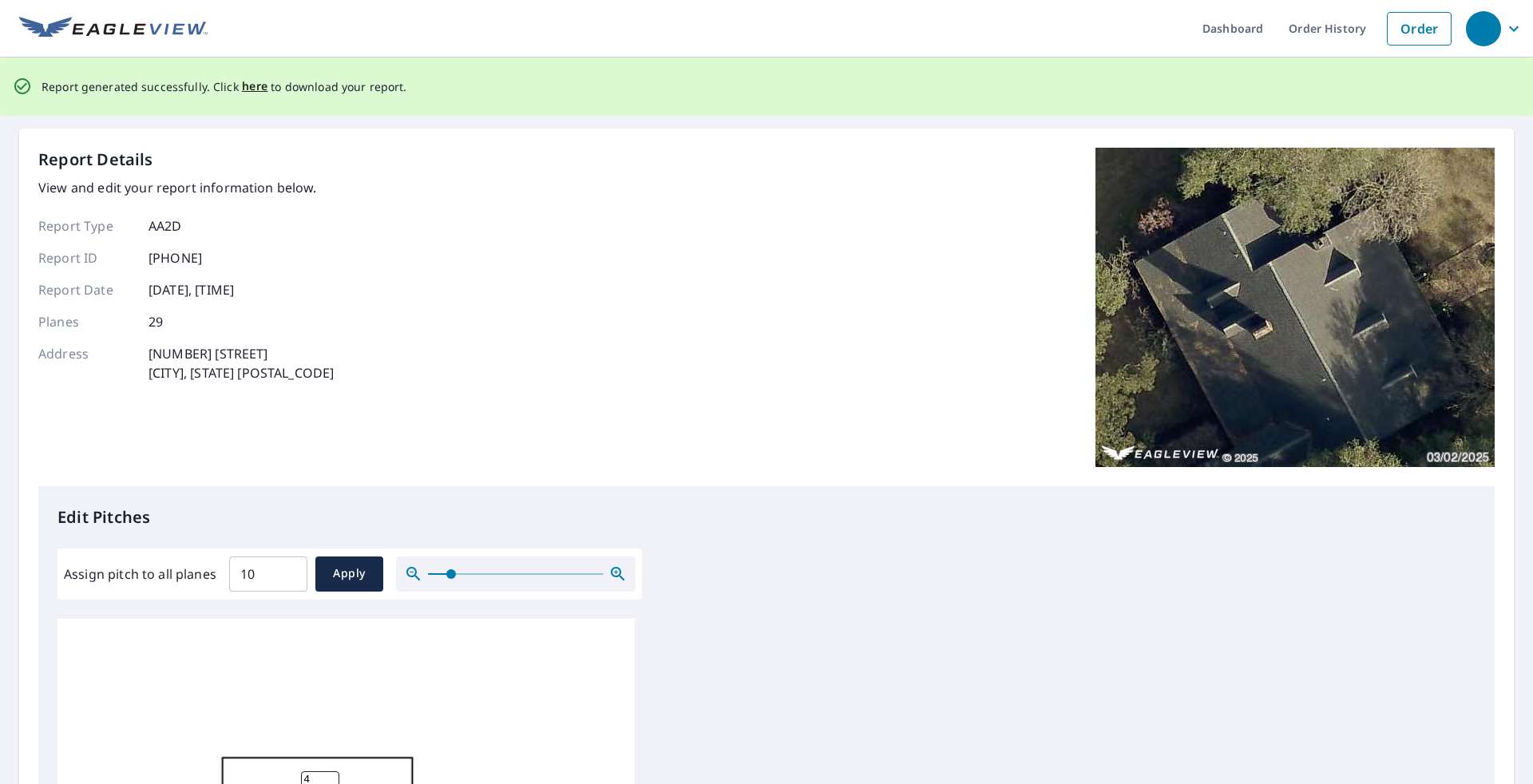 scroll, scrollTop: 0, scrollLeft: 0, axis: both 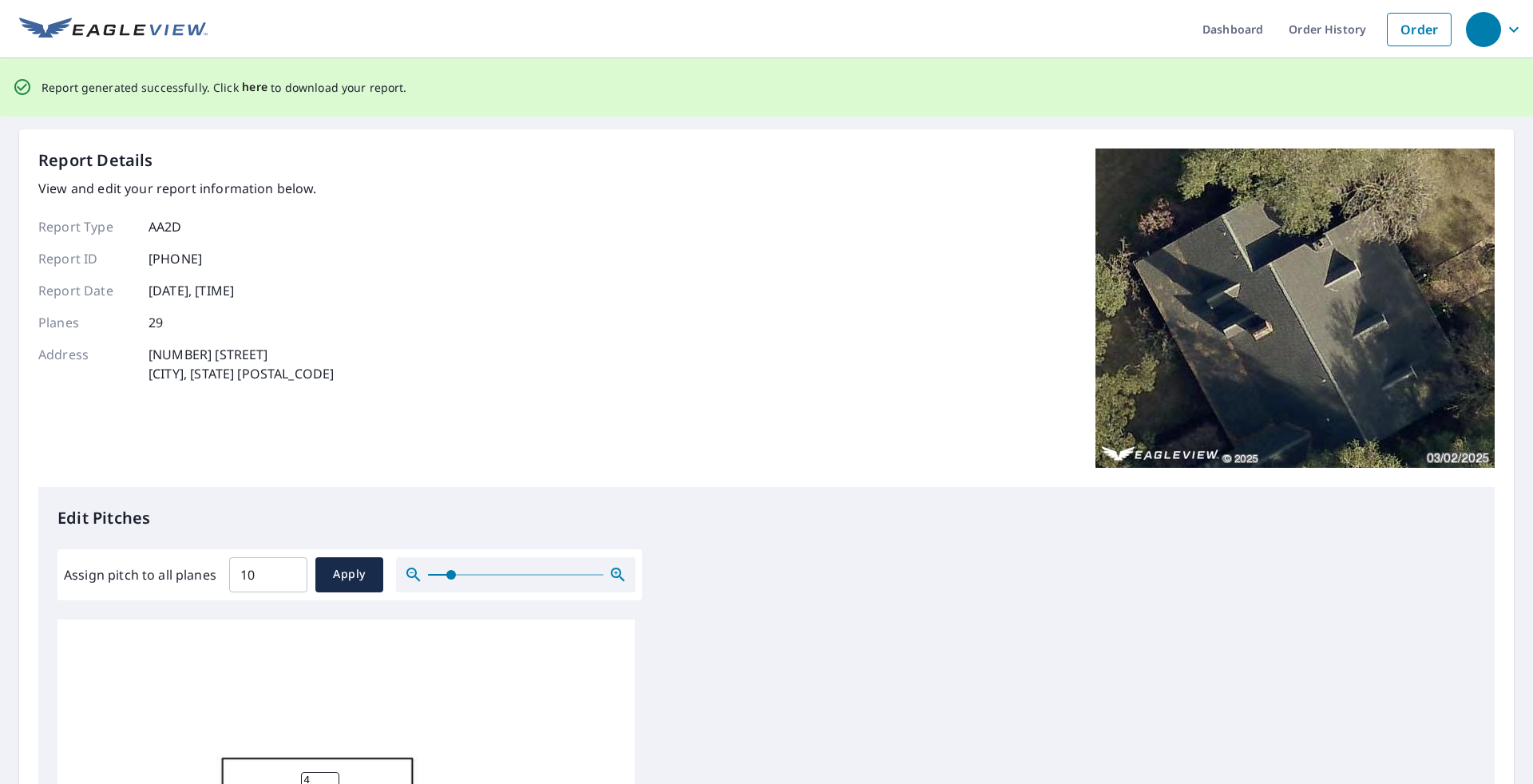 click on "here" at bounding box center (255, 87) 